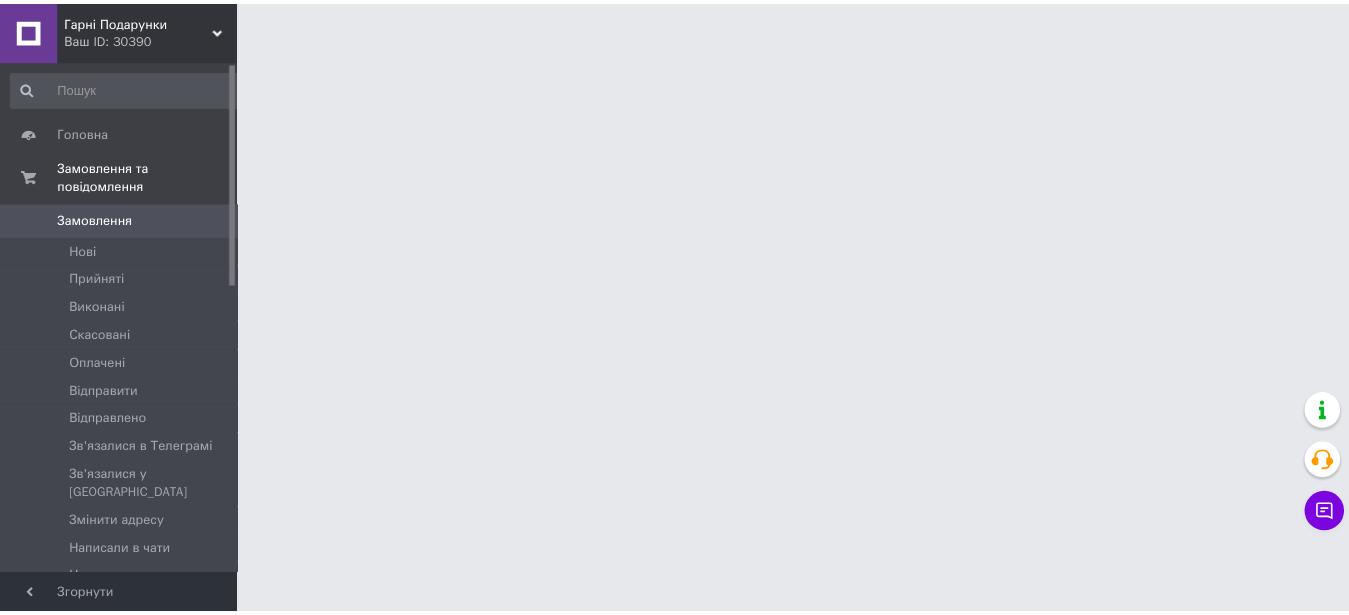 scroll, scrollTop: 0, scrollLeft: 0, axis: both 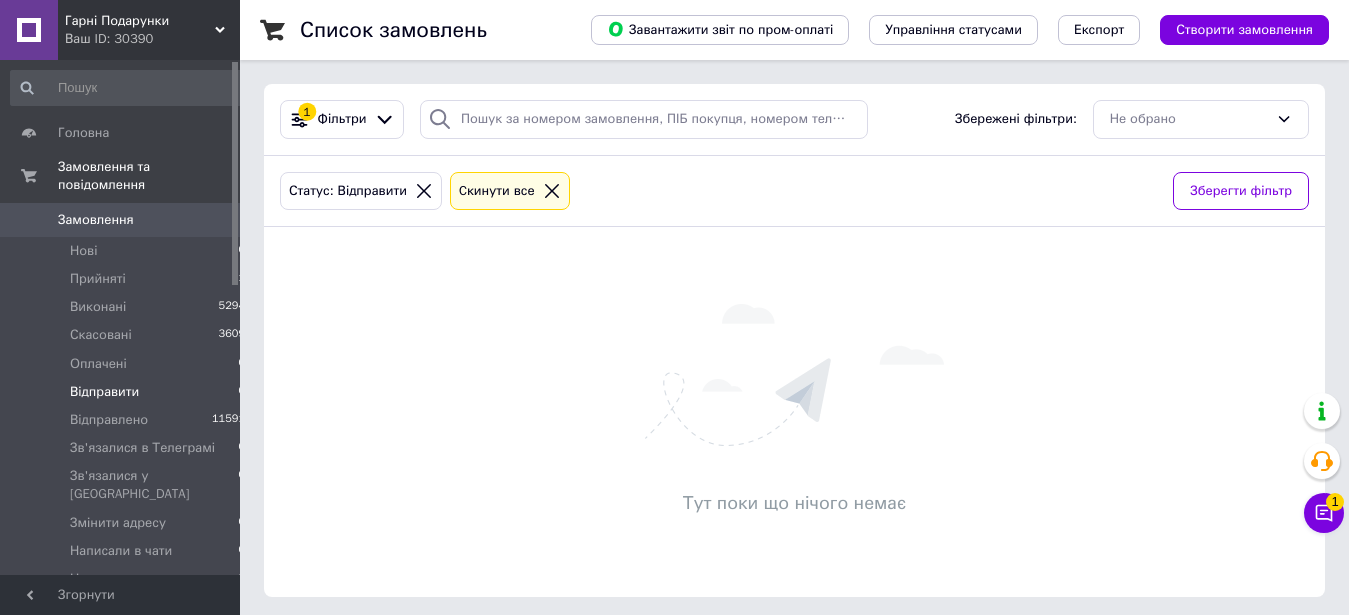 click on "Замовлення" at bounding box center [96, 220] 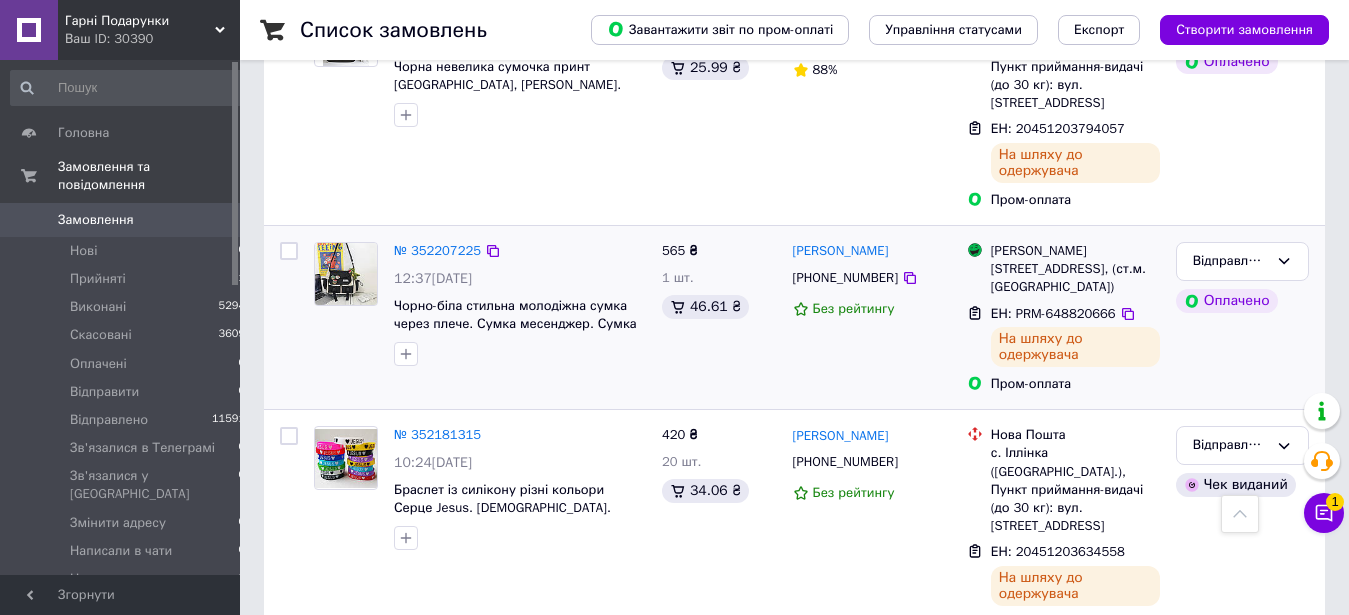 scroll, scrollTop: 3705, scrollLeft: 0, axis: vertical 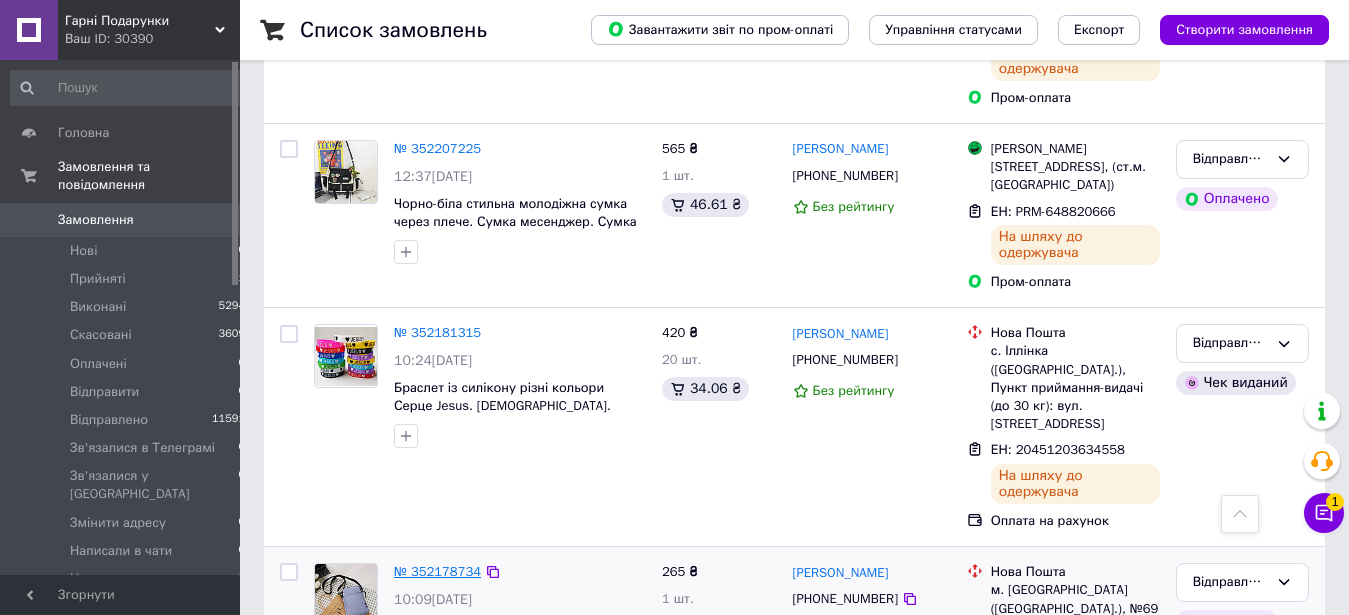 click on "№ 352178734" at bounding box center [437, 571] 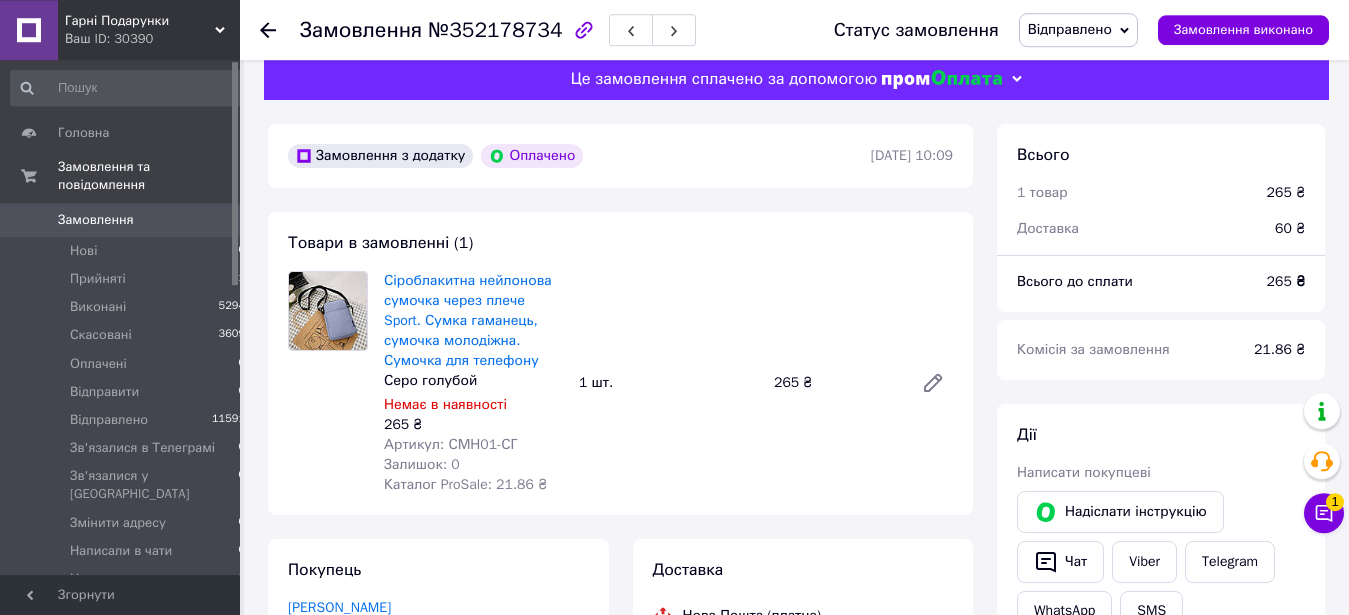 scroll, scrollTop: 0, scrollLeft: 0, axis: both 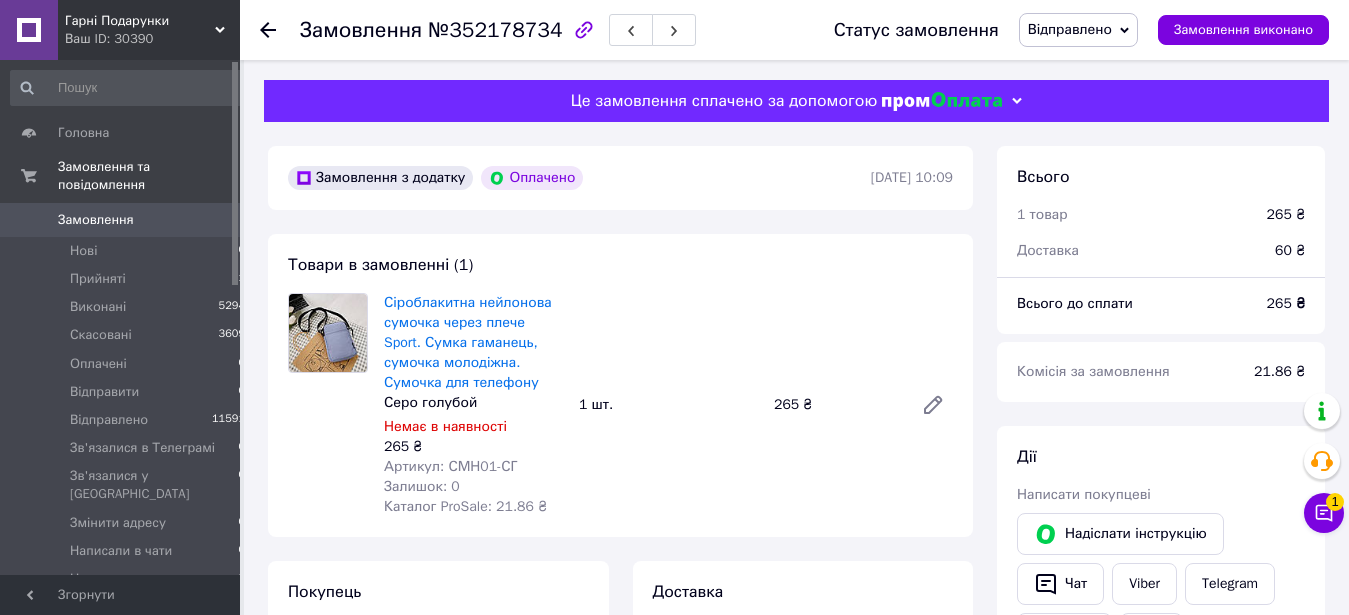 drag, startPoint x: 447, startPoint y: 29, endPoint x: 552, endPoint y: 35, distance: 105.17129 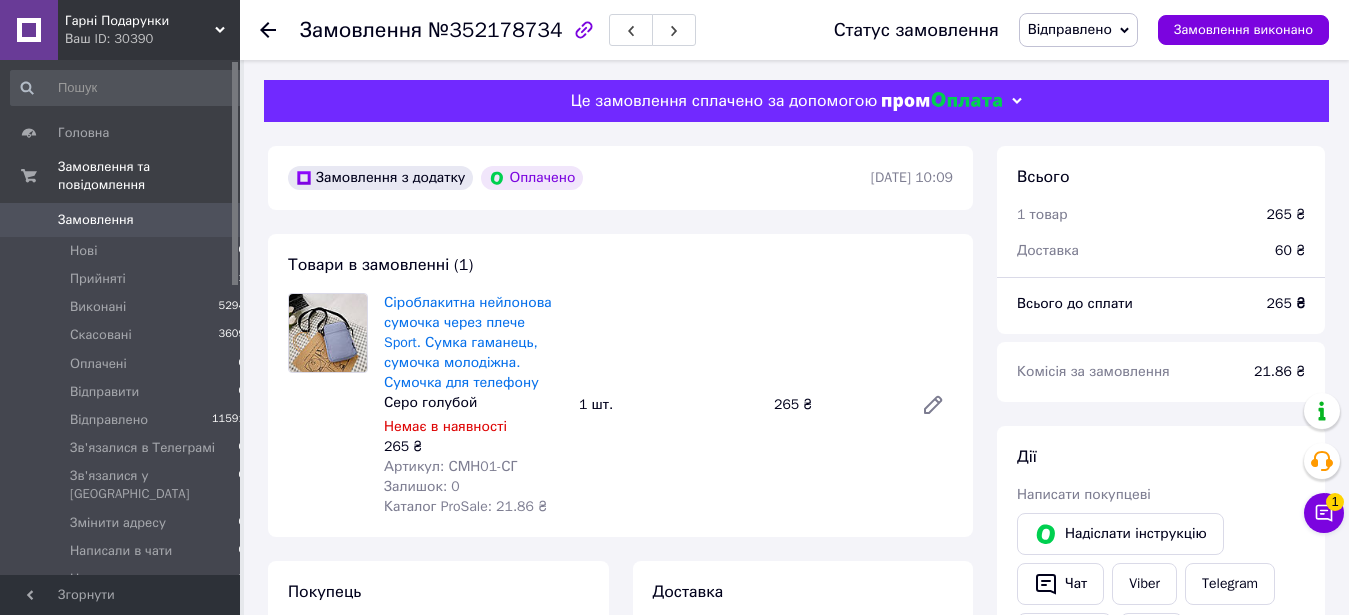 click on "Замовлення №352178734" at bounding box center [431, 30] 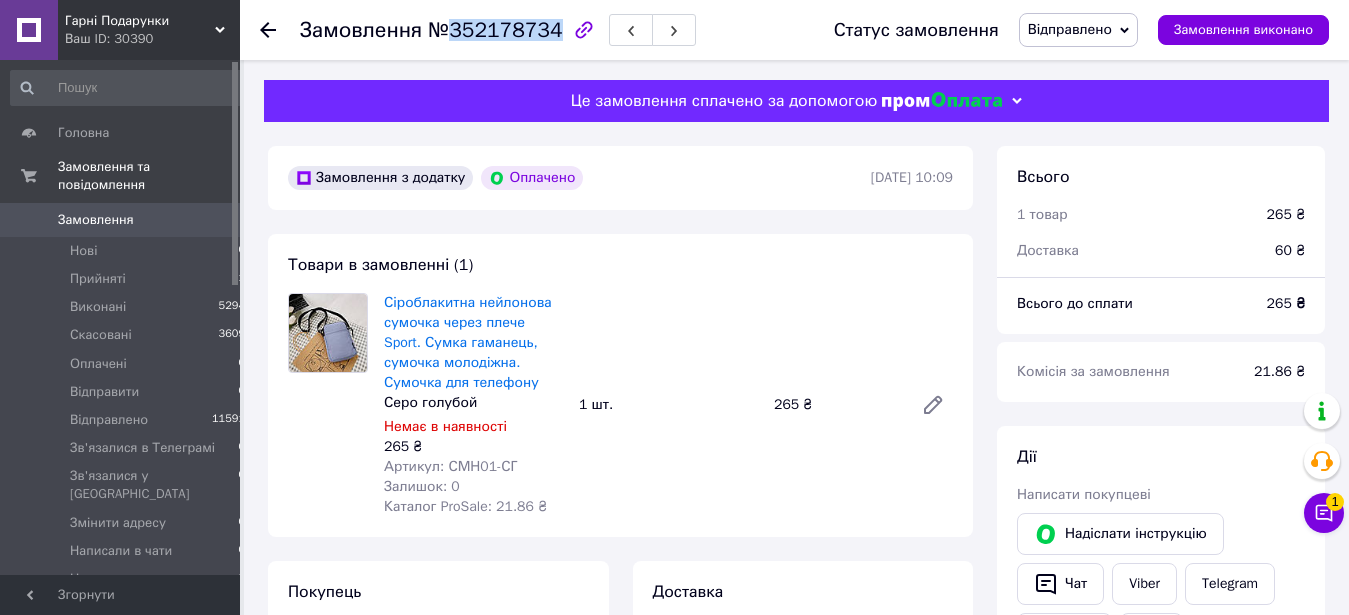 drag, startPoint x: 450, startPoint y: 33, endPoint x: 544, endPoint y: 33, distance: 94 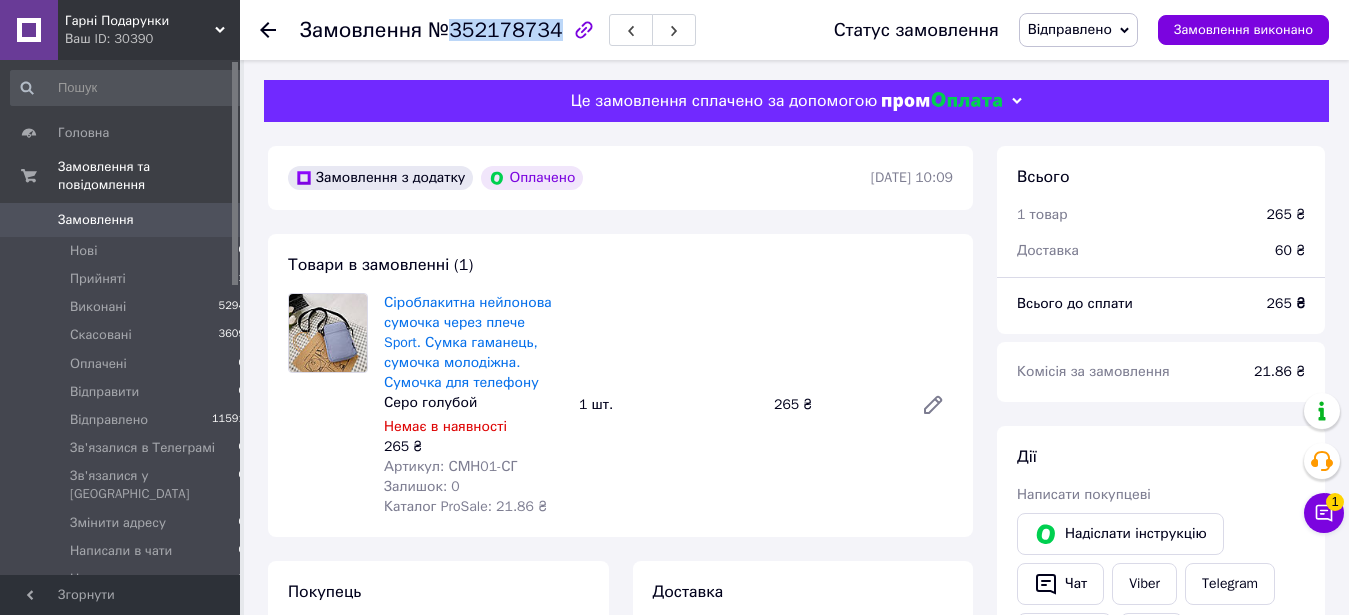 click on "№352178734" at bounding box center [495, 30] 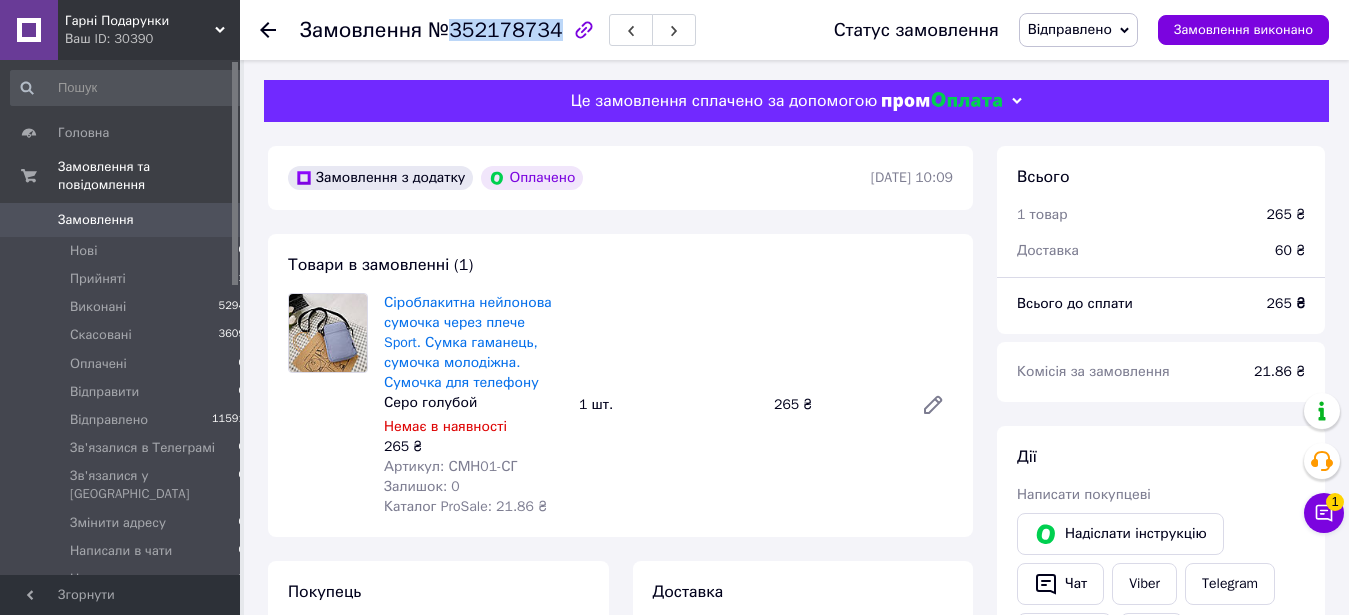 copy on "352178734" 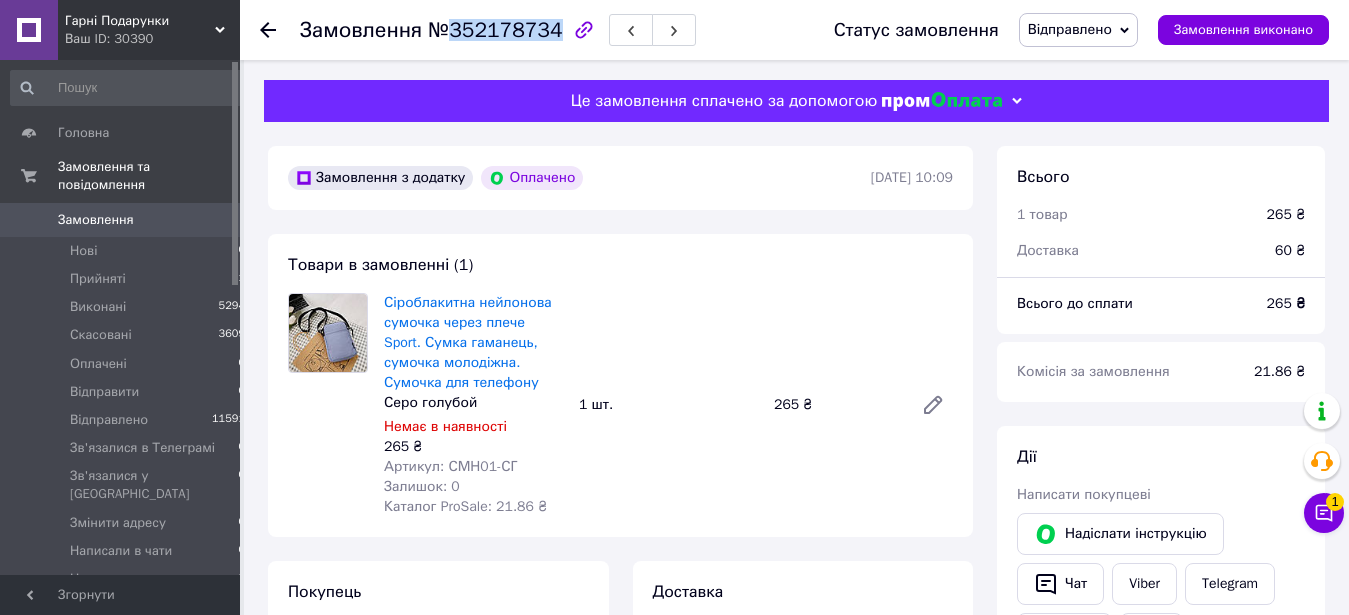 click 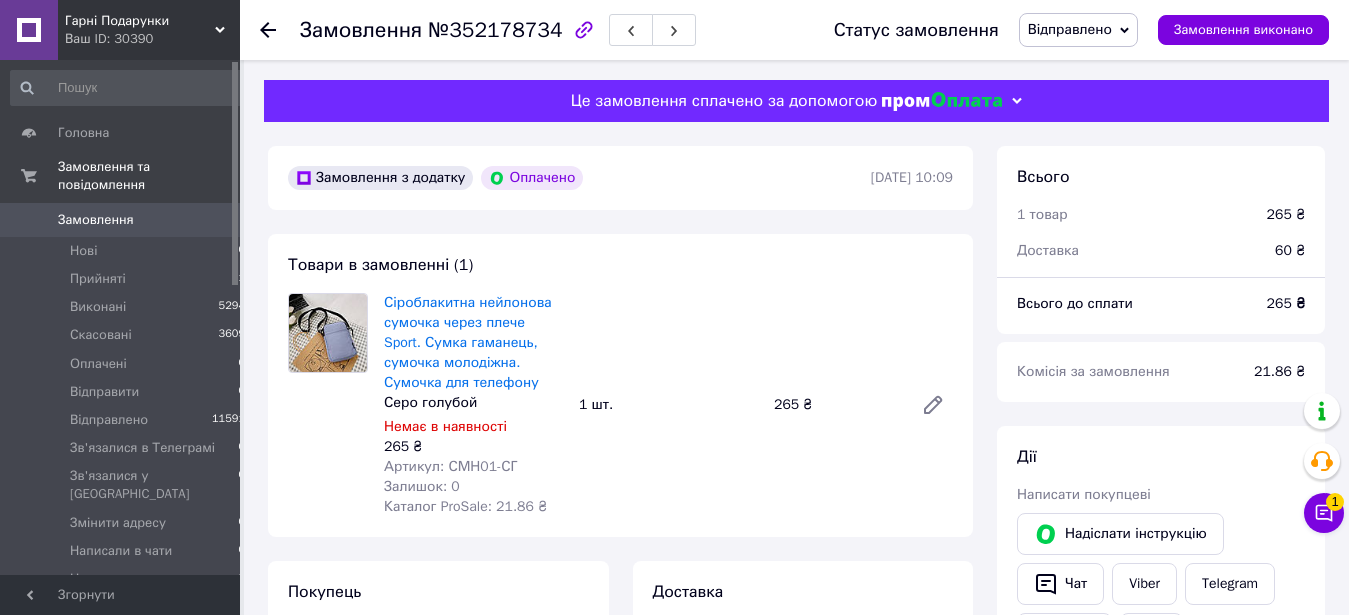 click on "№352178734" at bounding box center (495, 30) 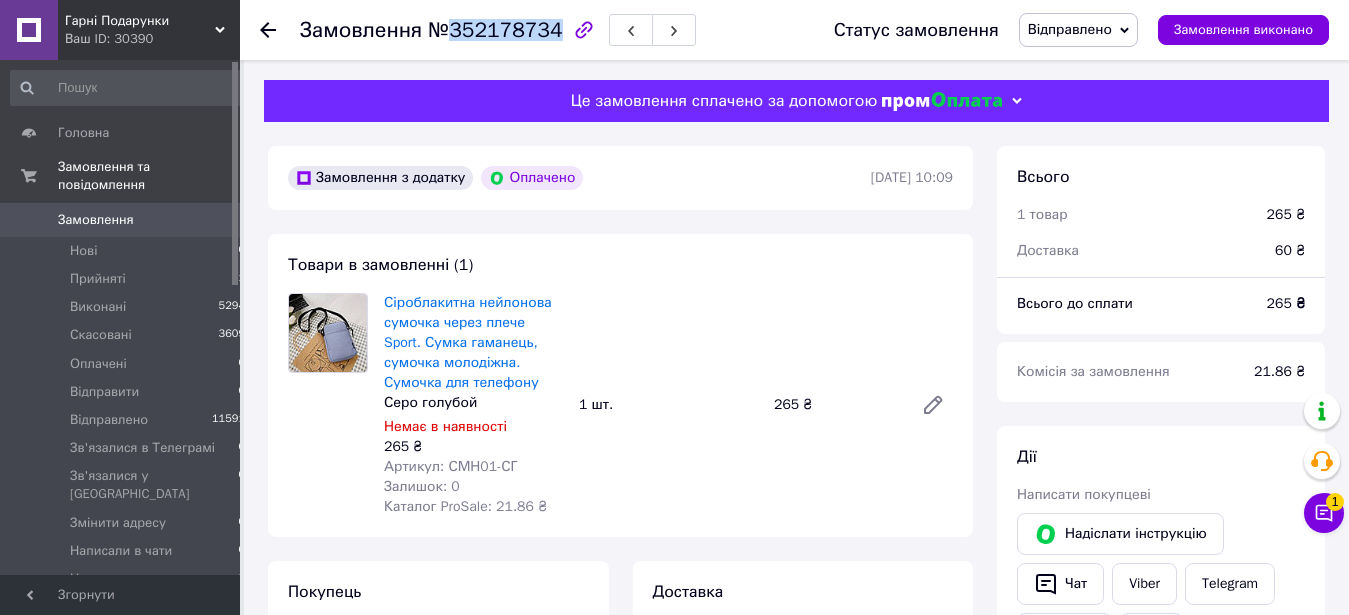 drag, startPoint x: 447, startPoint y: 32, endPoint x: 547, endPoint y: 32, distance: 100 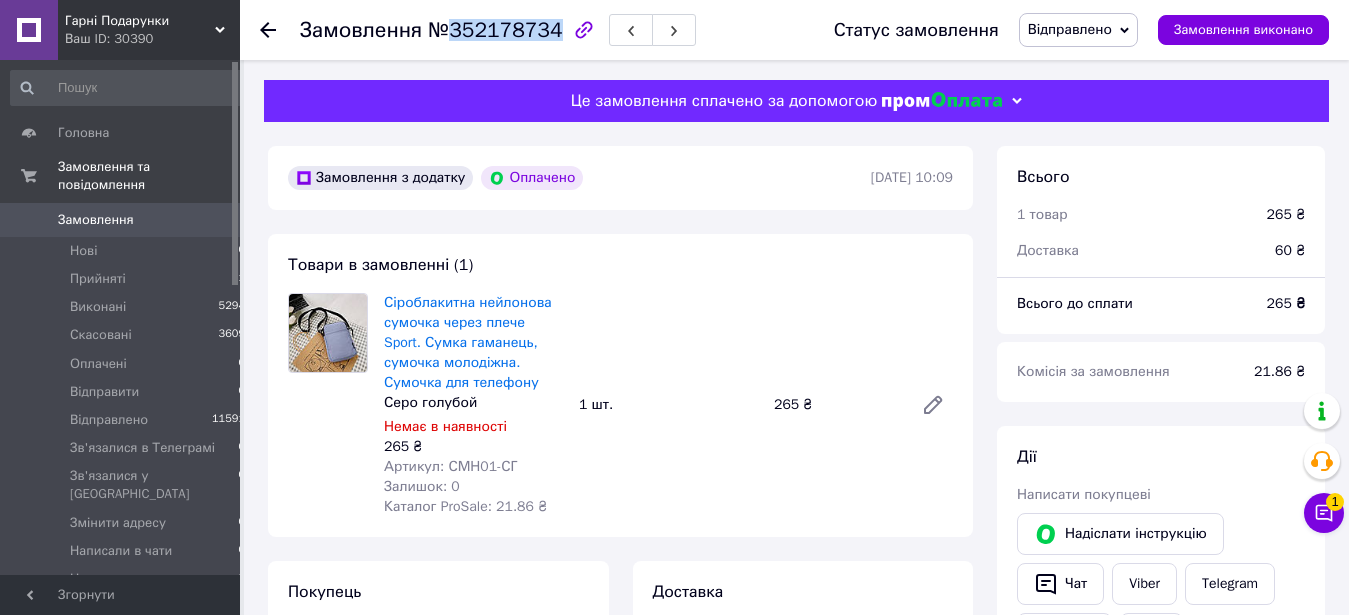 copy on "352178734" 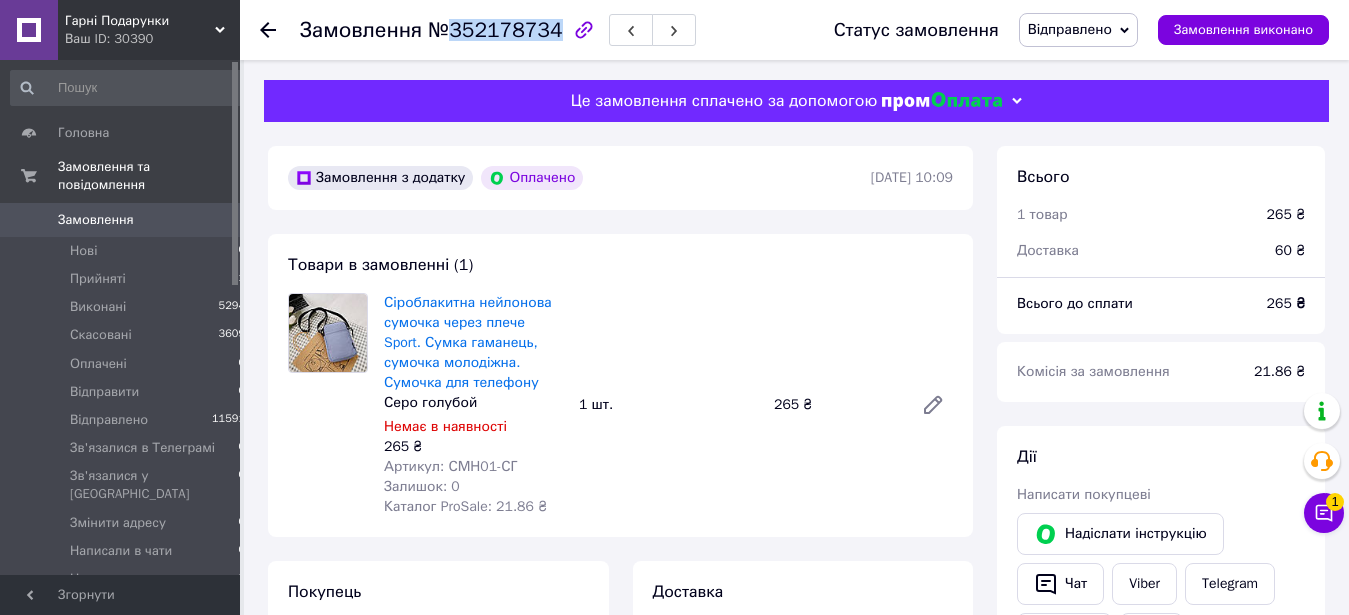 copy on "352178734" 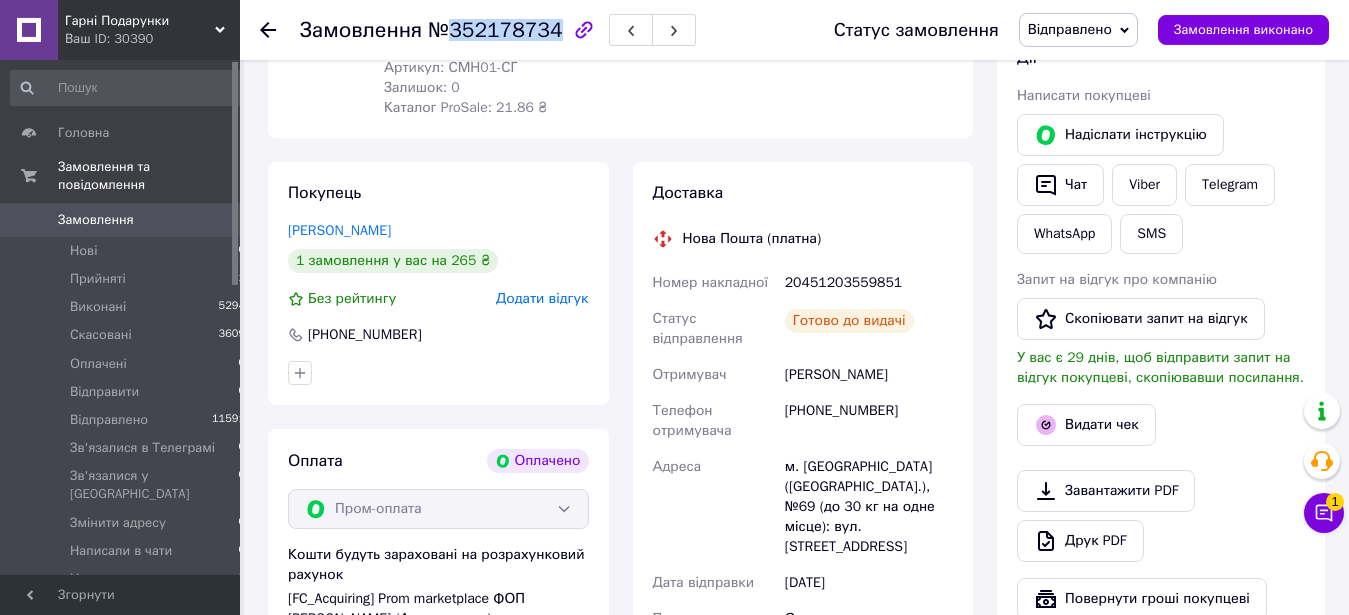 scroll, scrollTop: 408, scrollLeft: 0, axis: vertical 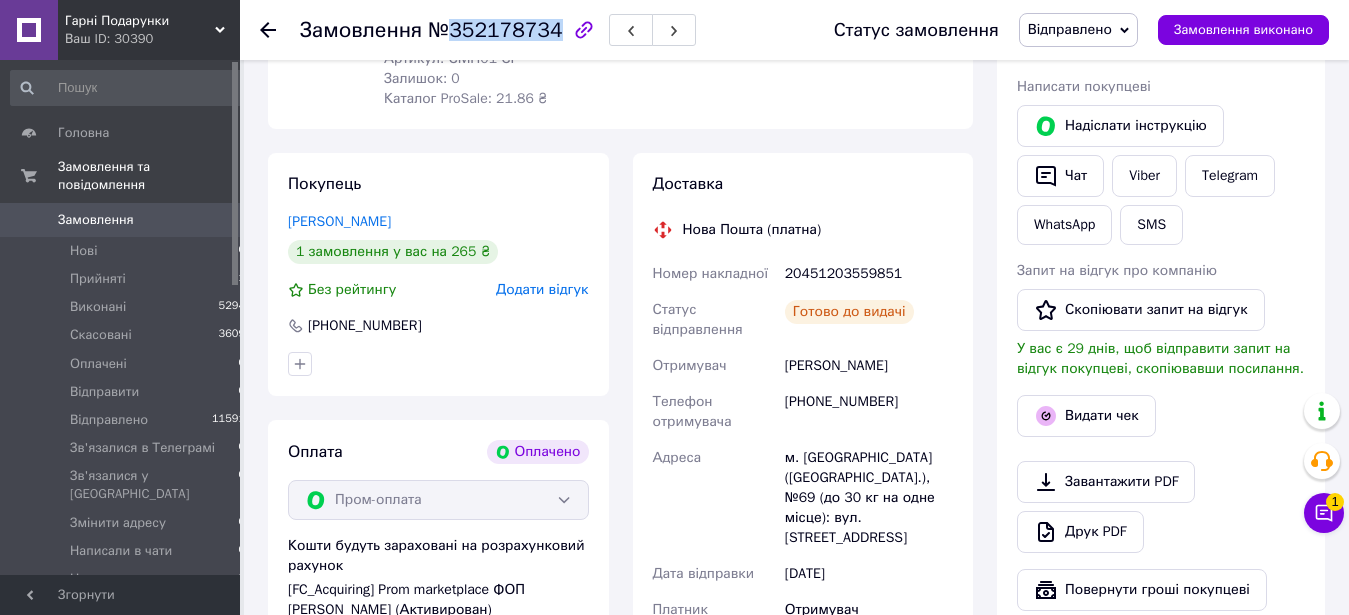 drag, startPoint x: 781, startPoint y: 362, endPoint x: 932, endPoint y: 362, distance: 151 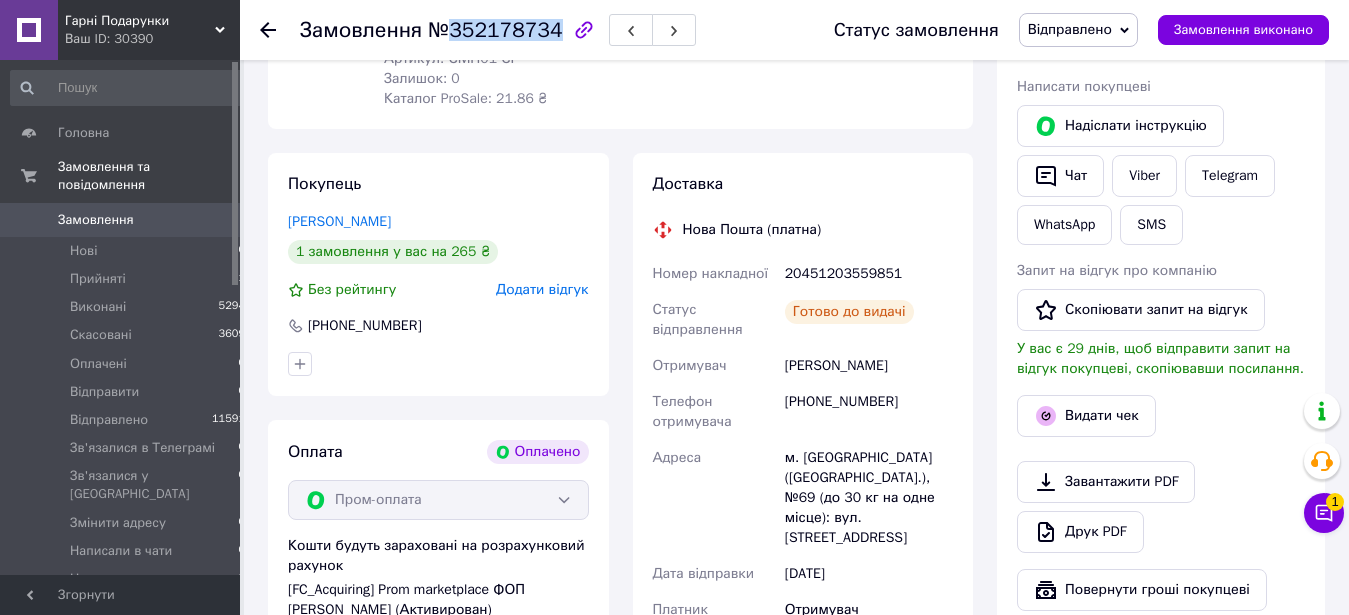 click on "[PERSON_NAME]" at bounding box center (869, 366) 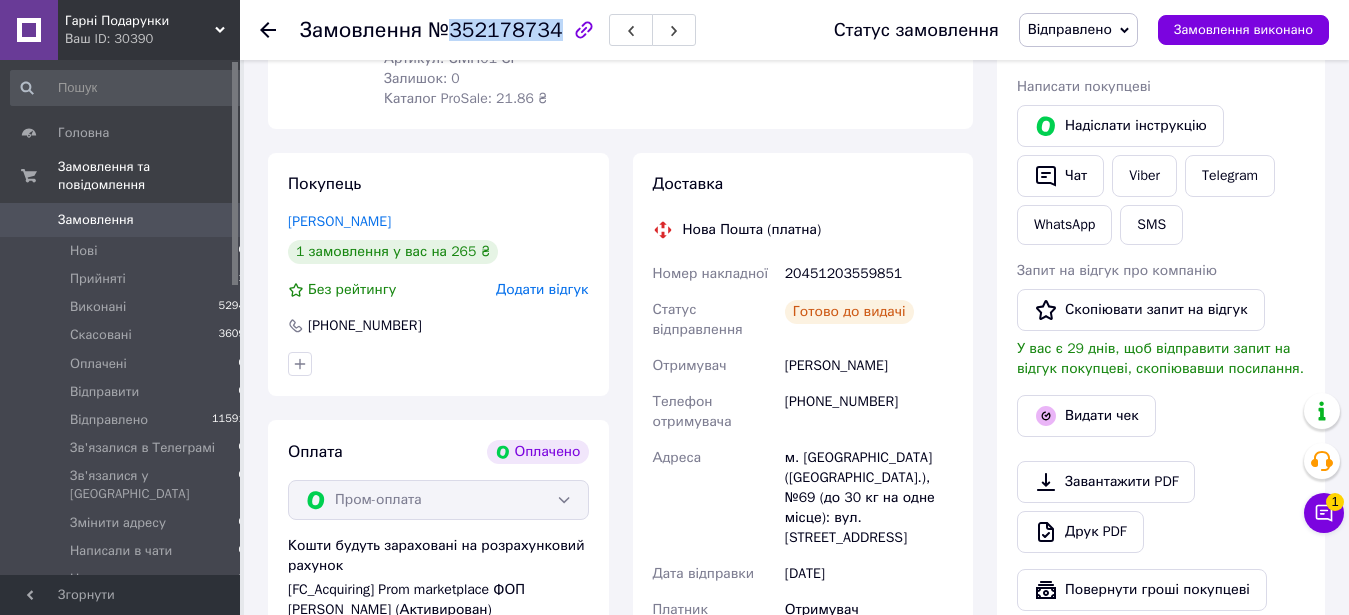 copy on "[PERSON_NAME]" 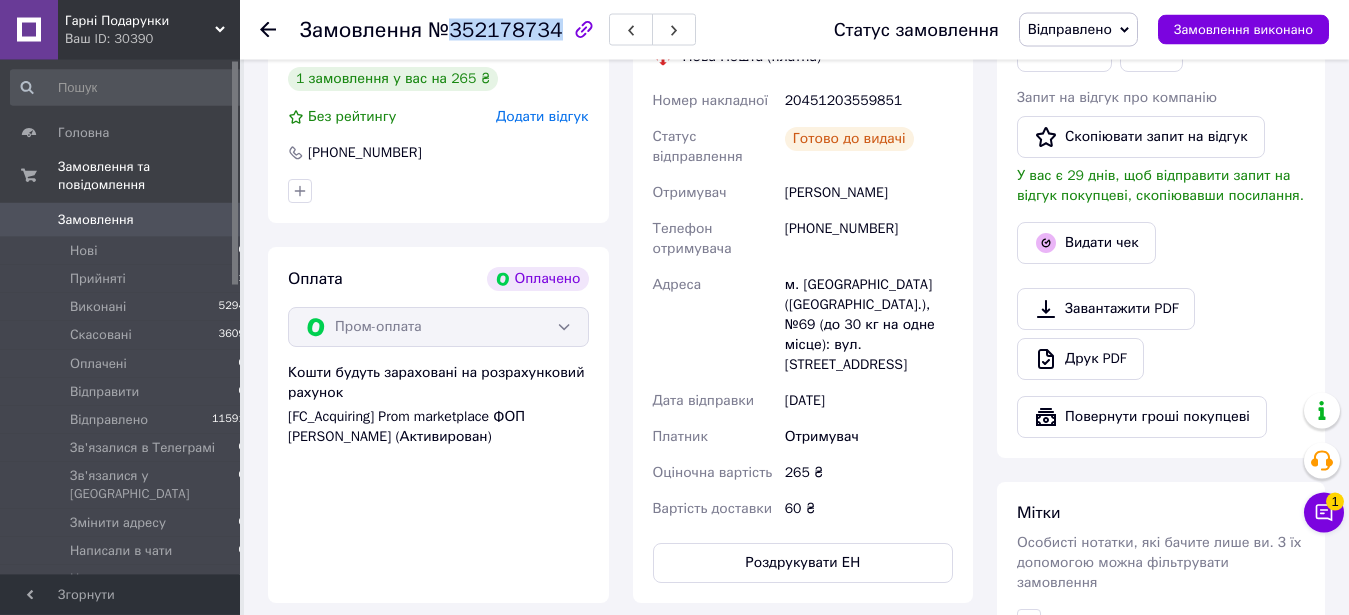 scroll, scrollTop: 612, scrollLeft: 0, axis: vertical 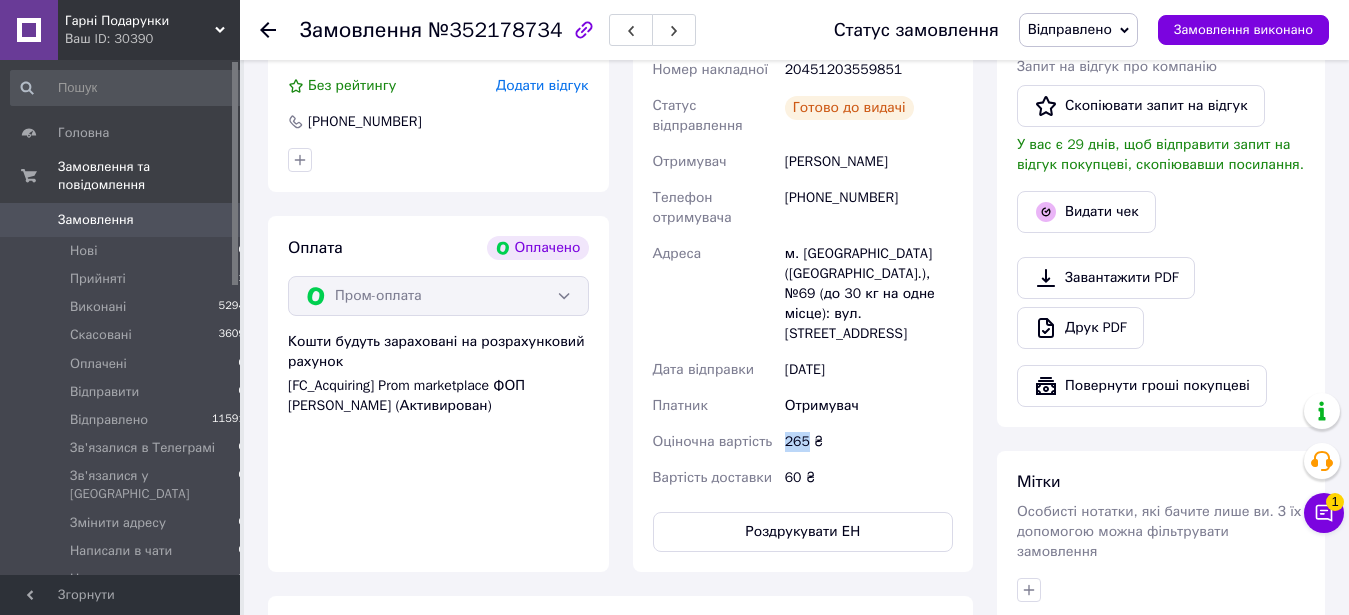 drag, startPoint x: 781, startPoint y: 402, endPoint x: 805, endPoint y: 404, distance: 24.083189 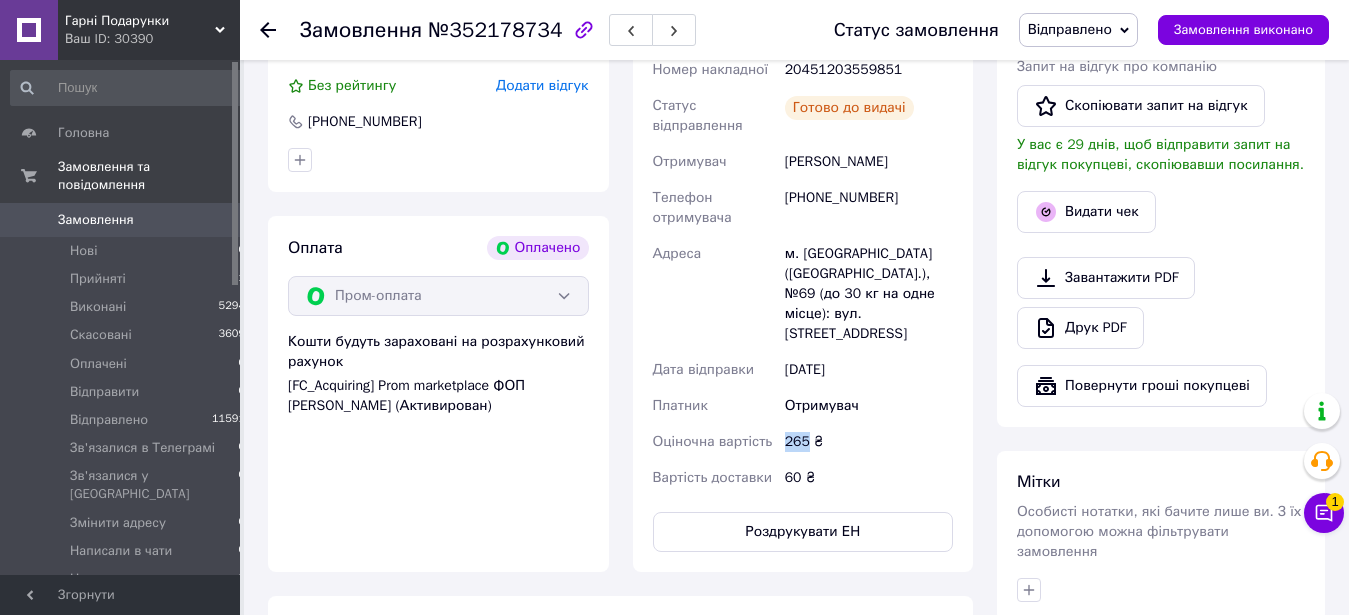 click on "265 ₴" at bounding box center (869, 442) 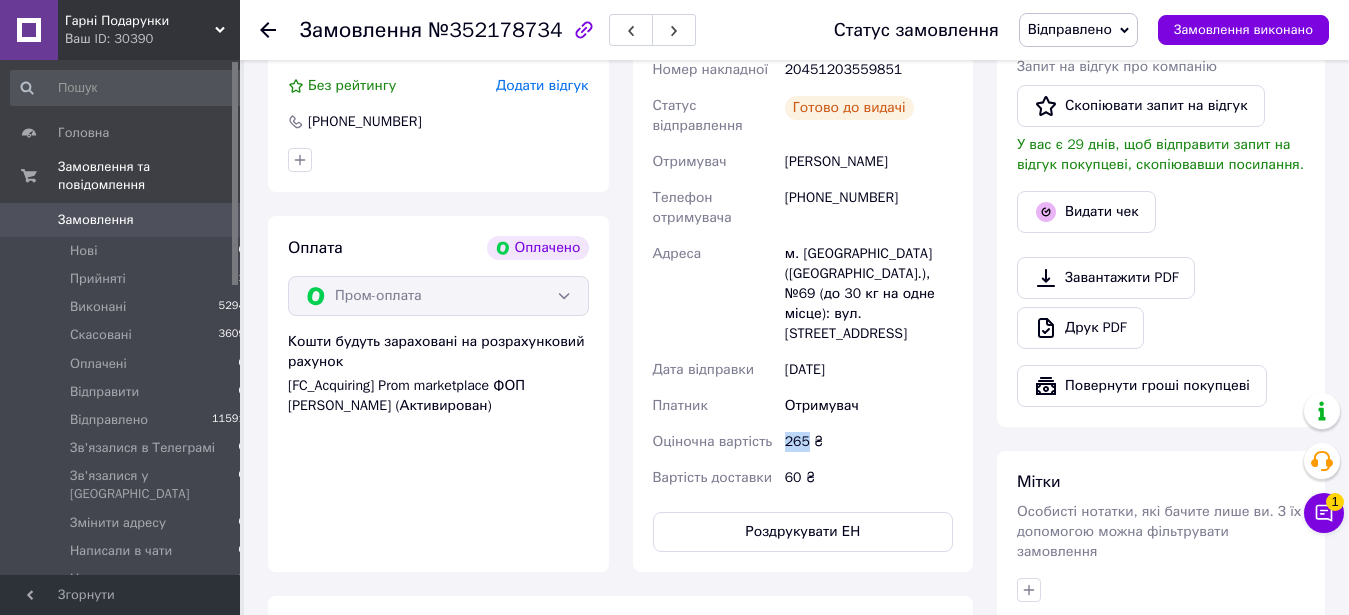 copy on "265" 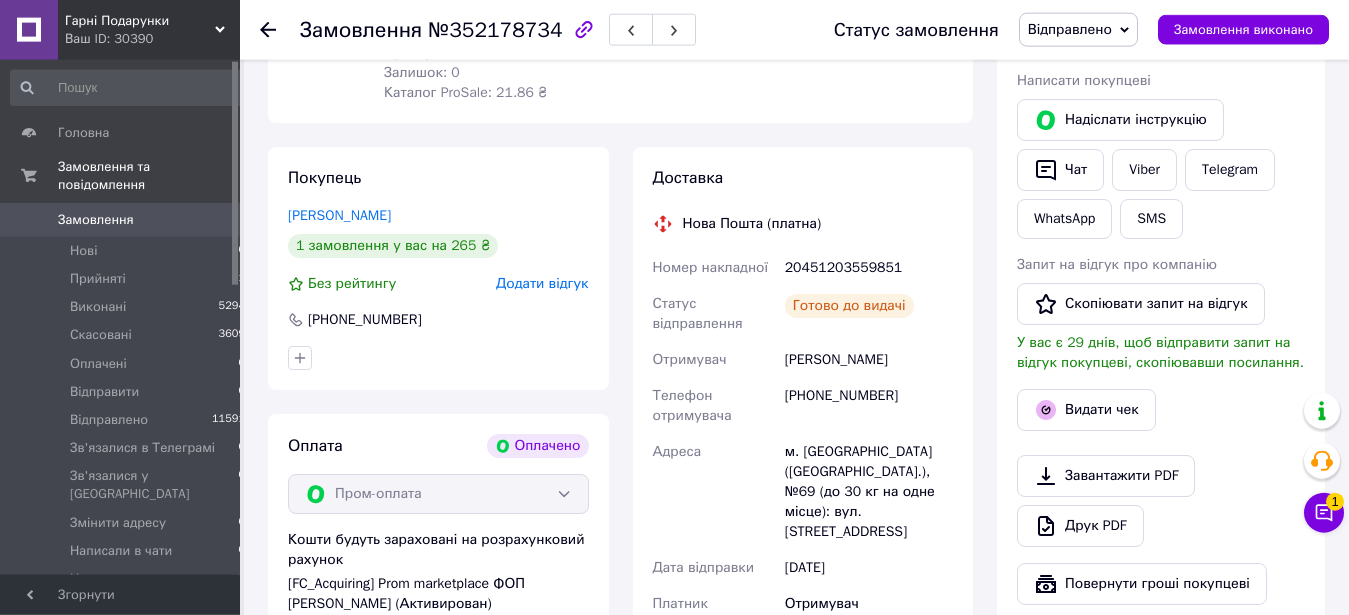 scroll, scrollTop: 408, scrollLeft: 0, axis: vertical 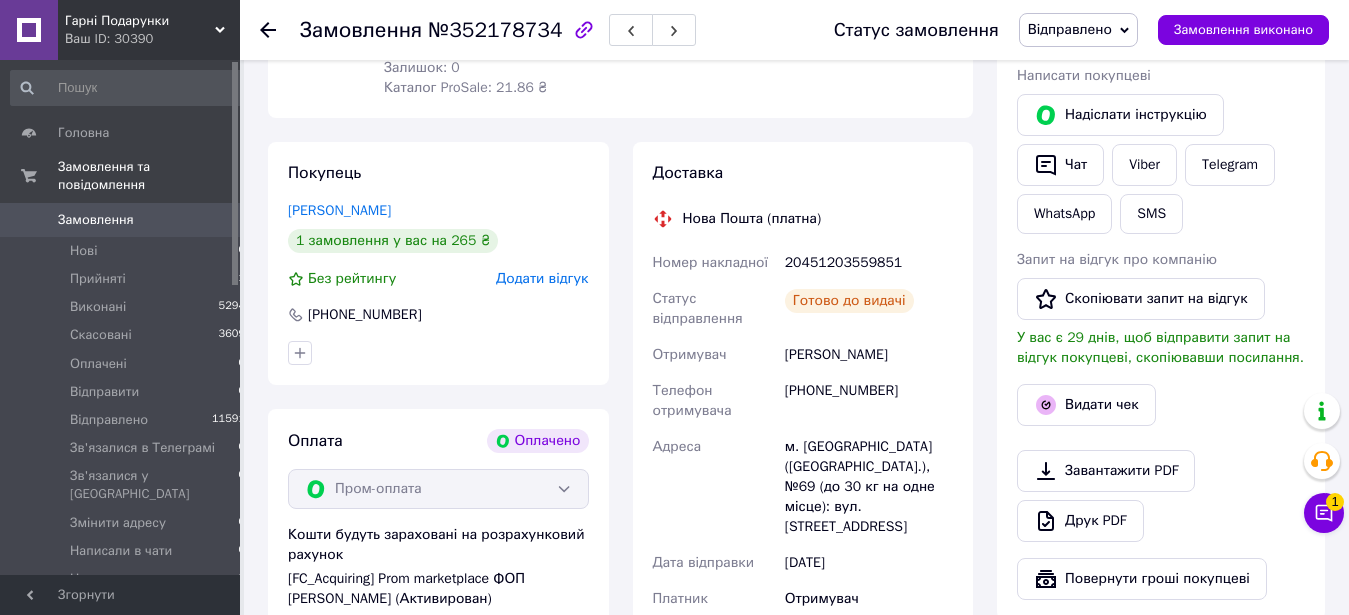 drag, startPoint x: 325, startPoint y: 490, endPoint x: 437, endPoint y: 490, distance: 112 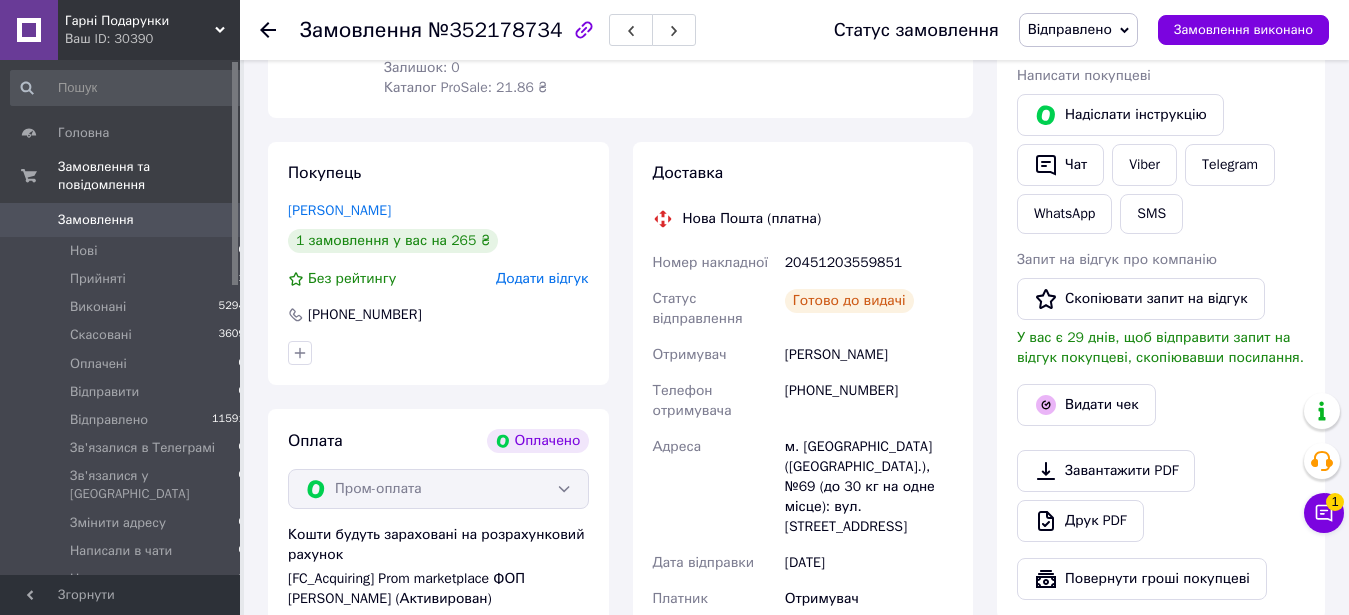 click 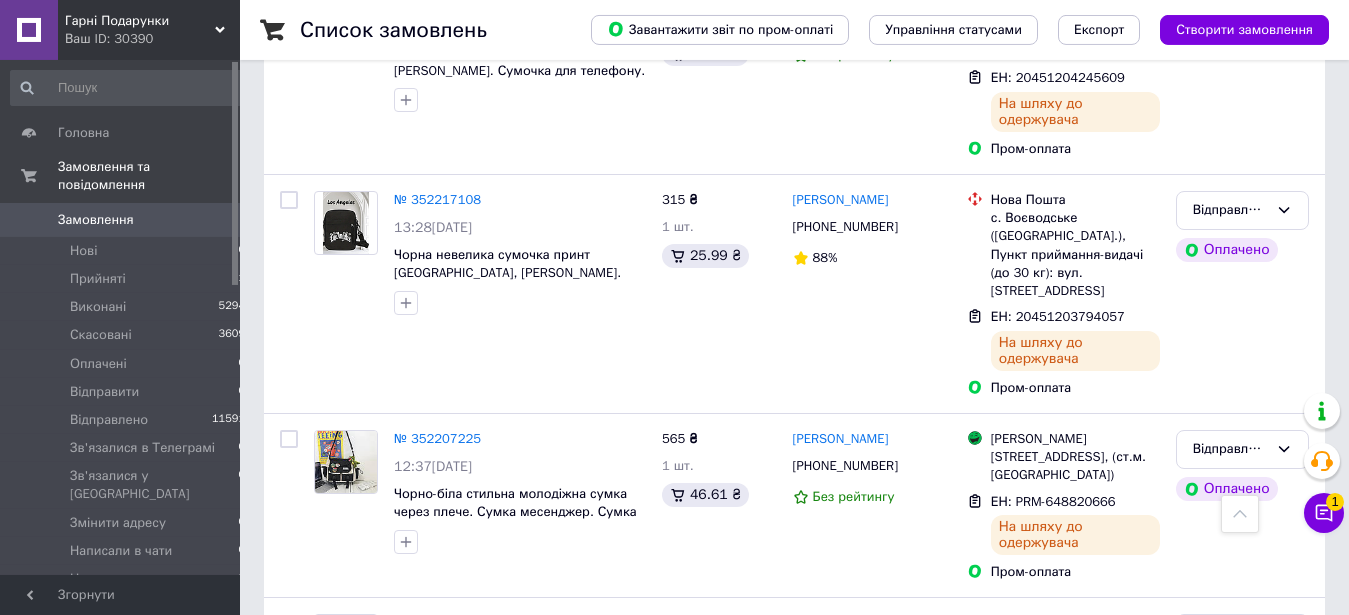 scroll, scrollTop: 3468, scrollLeft: 0, axis: vertical 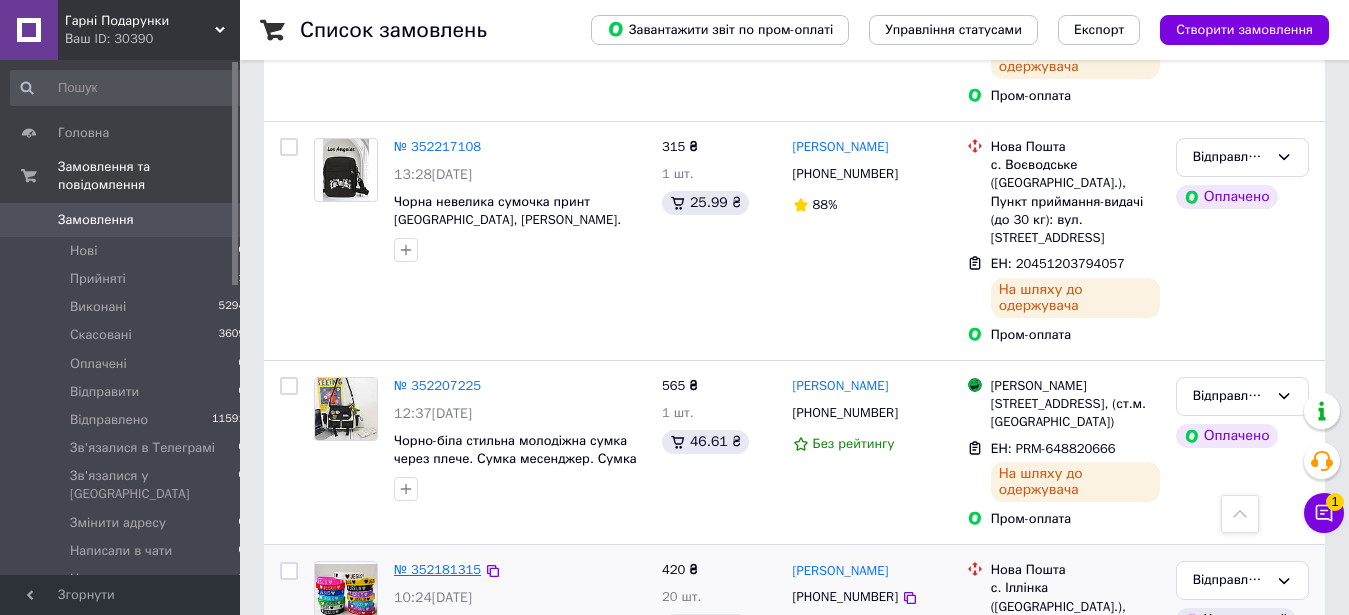 click on "№ 352181315" at bounding box center [437, 569] 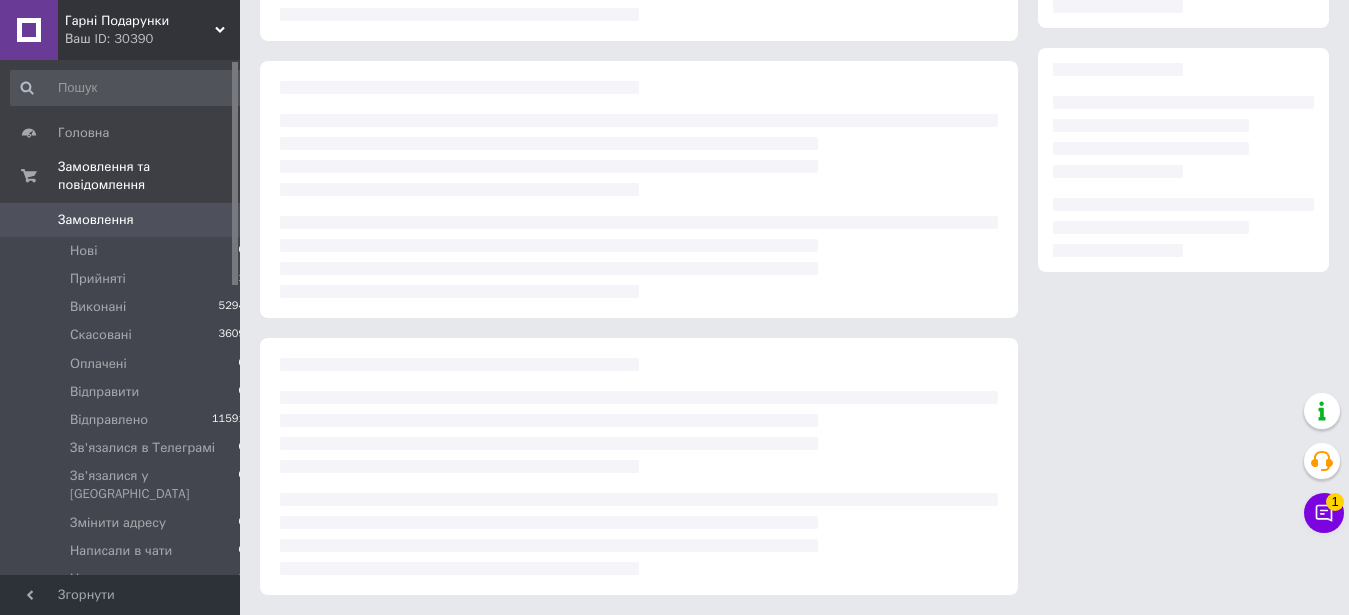 scroll, scrollTop: 299, scrollLeft: 0, axis: vertical 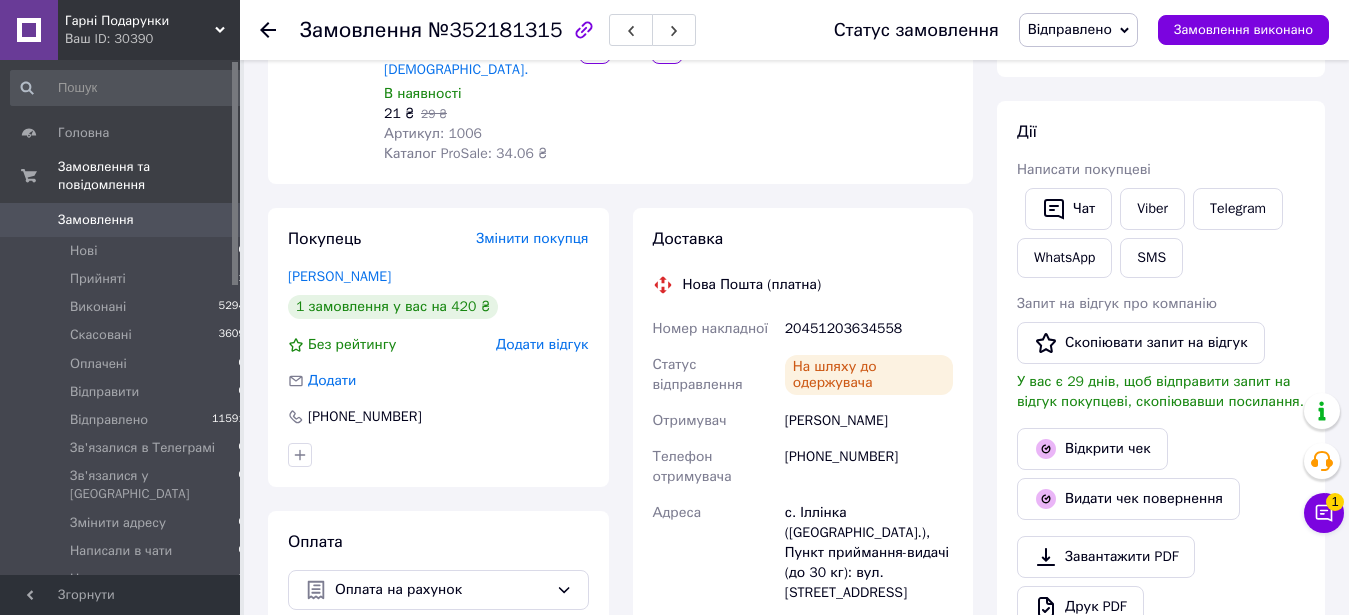 click on "№352181315" at bounding box center (495, 30) 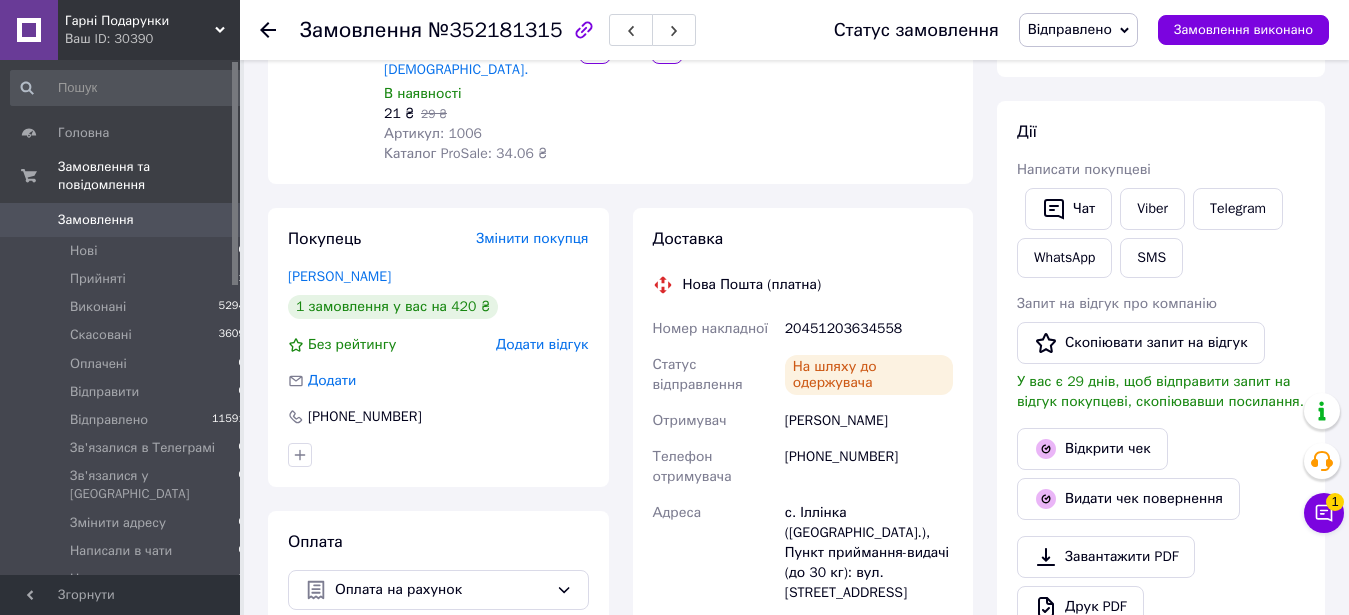 drag, startPoint x: 447, startPoint y: 30, endPoint x: 544, endPoint y: 31, distance: 97.00516 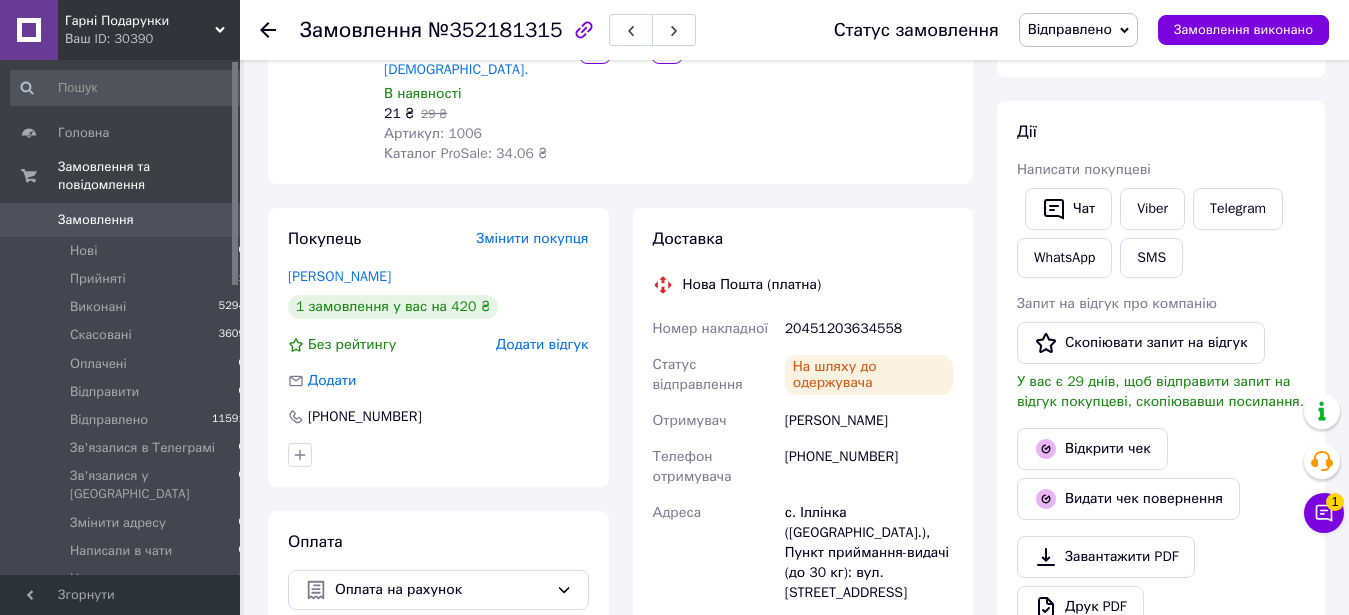 click on "Замовлення №352181315" at bounding box center [431, 30] 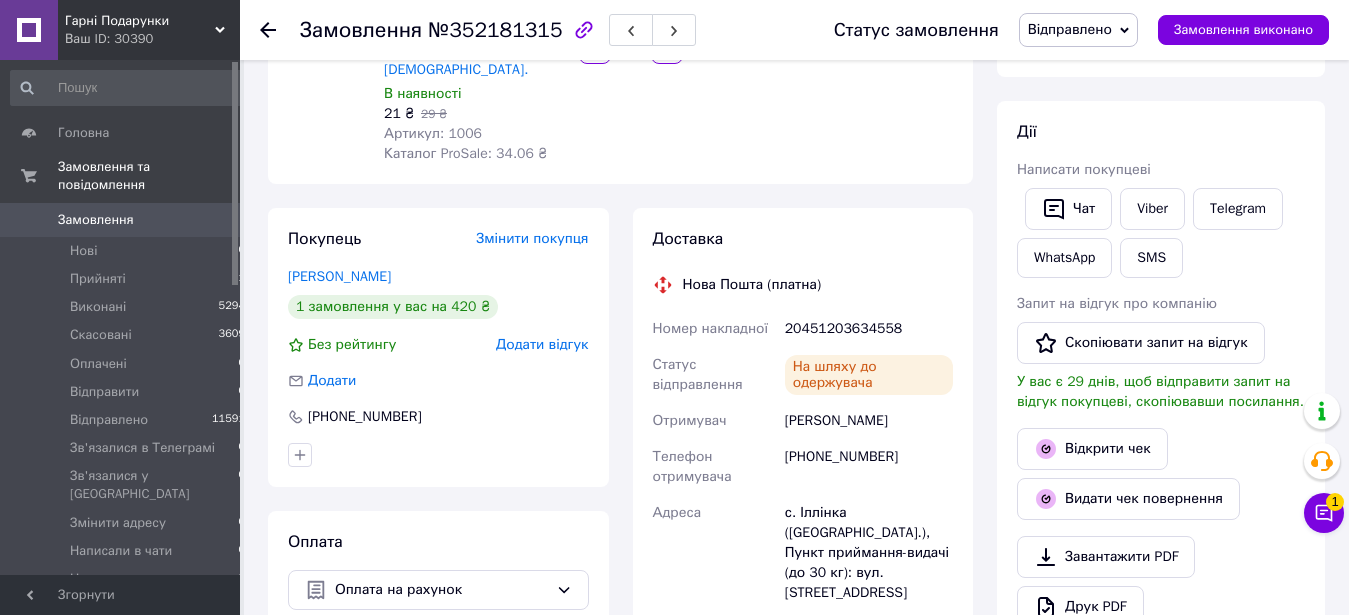 drag, startPoint x: 453, startPoint y: 33, endPoint x: 559, endPoint y: 30, distance: 106.04244 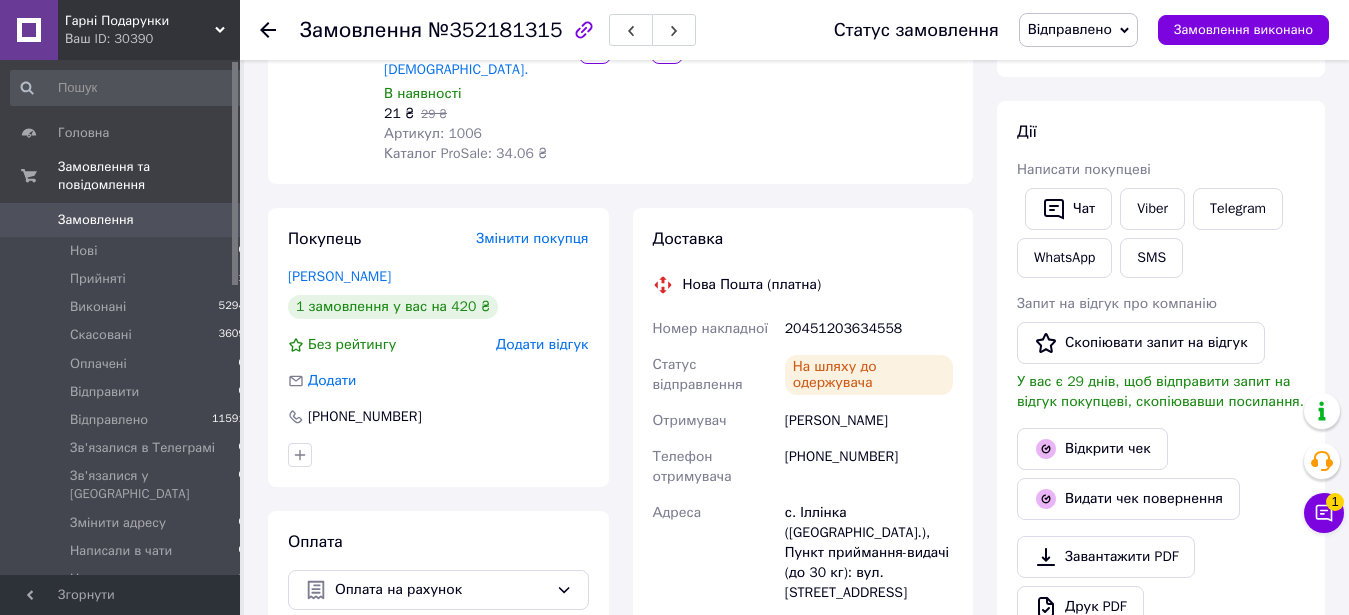 click on "Замовлення №352181315" at bounding box center [431, 30] 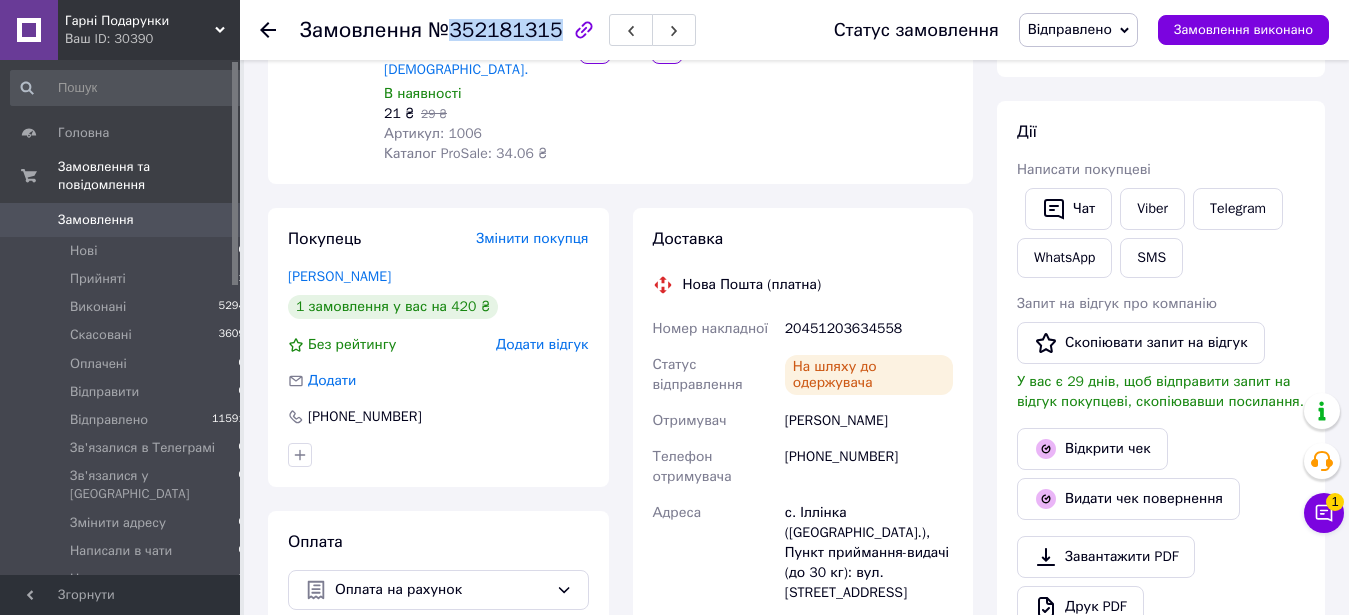 drag, startPoint x: 545, startPoint y: 29, endPoint x: 439, endPoint y: 36, distance: 106.23088 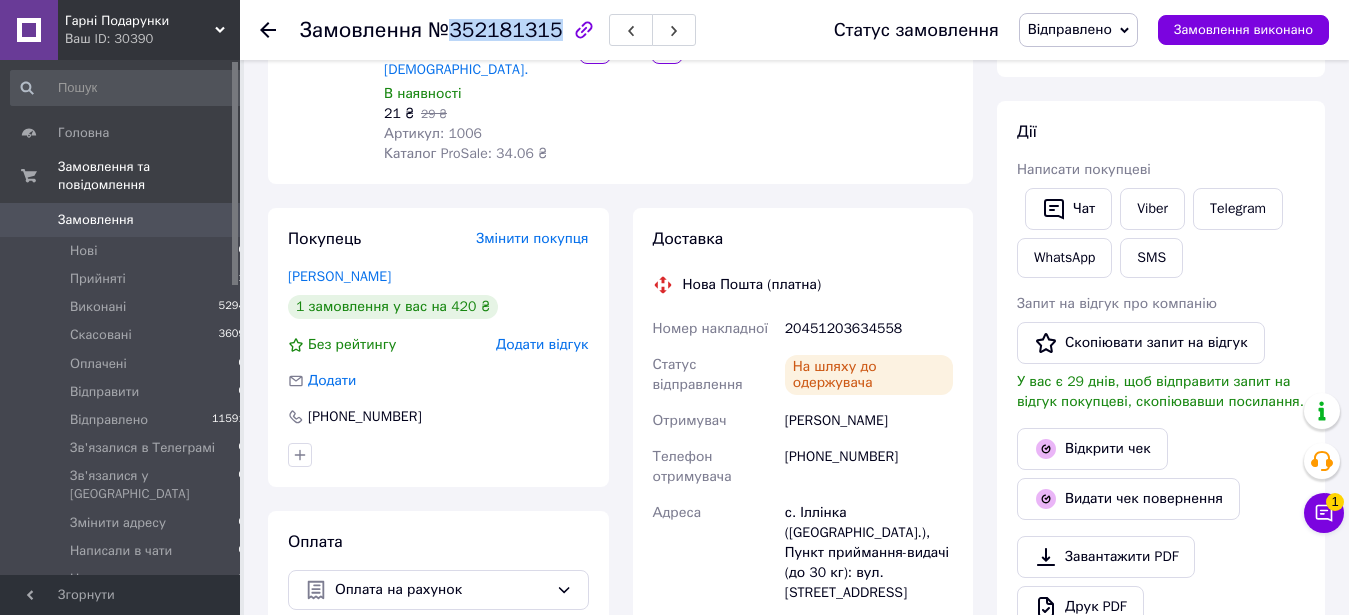 click on "№352181315" at bounding box center (495, 30) 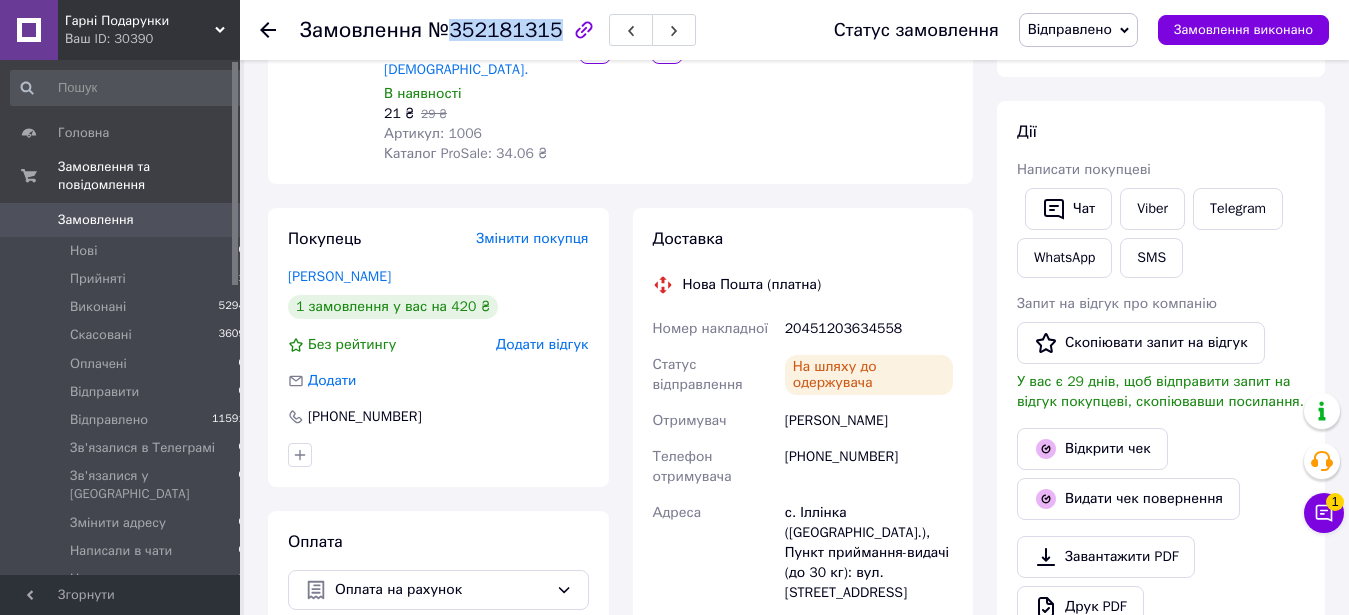 copy on "352181315" 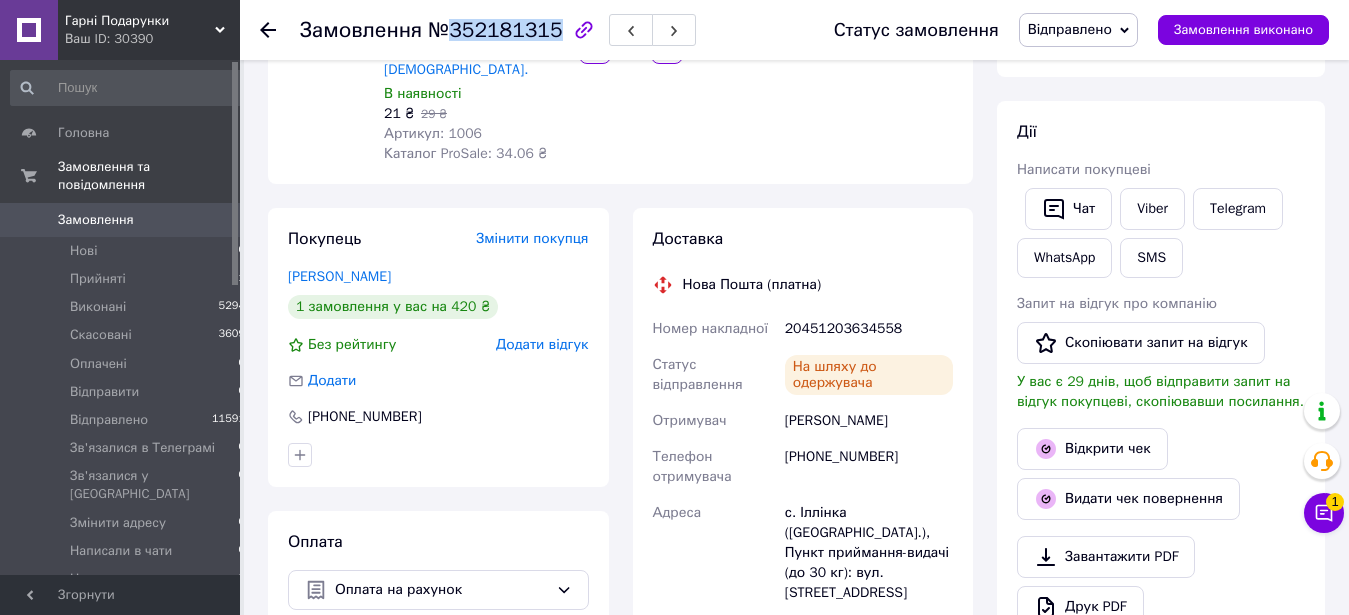 click on "Покупець Змінити покупця [PERSON_NAME] 1 замовлення у вас на 420 ₴ Без рейтингу   Додати відгук Додати [PHONE_NUMBER]" at bounding box center [438, 347] 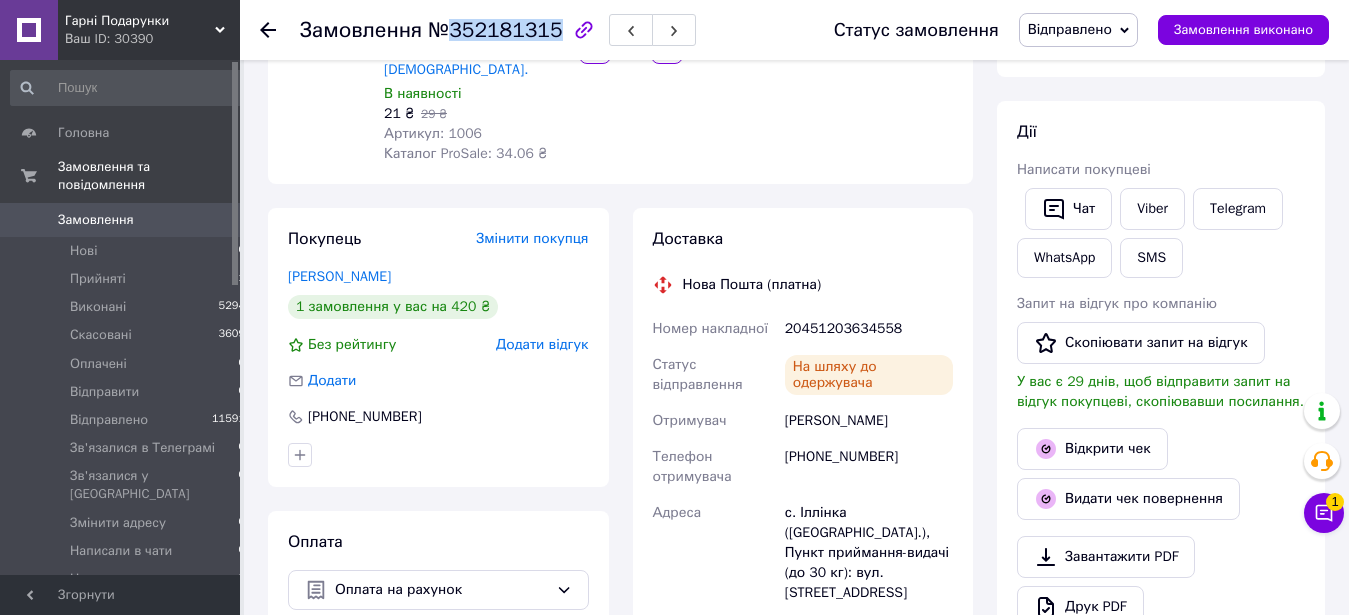 copy on "[PERSON_NAME]" 